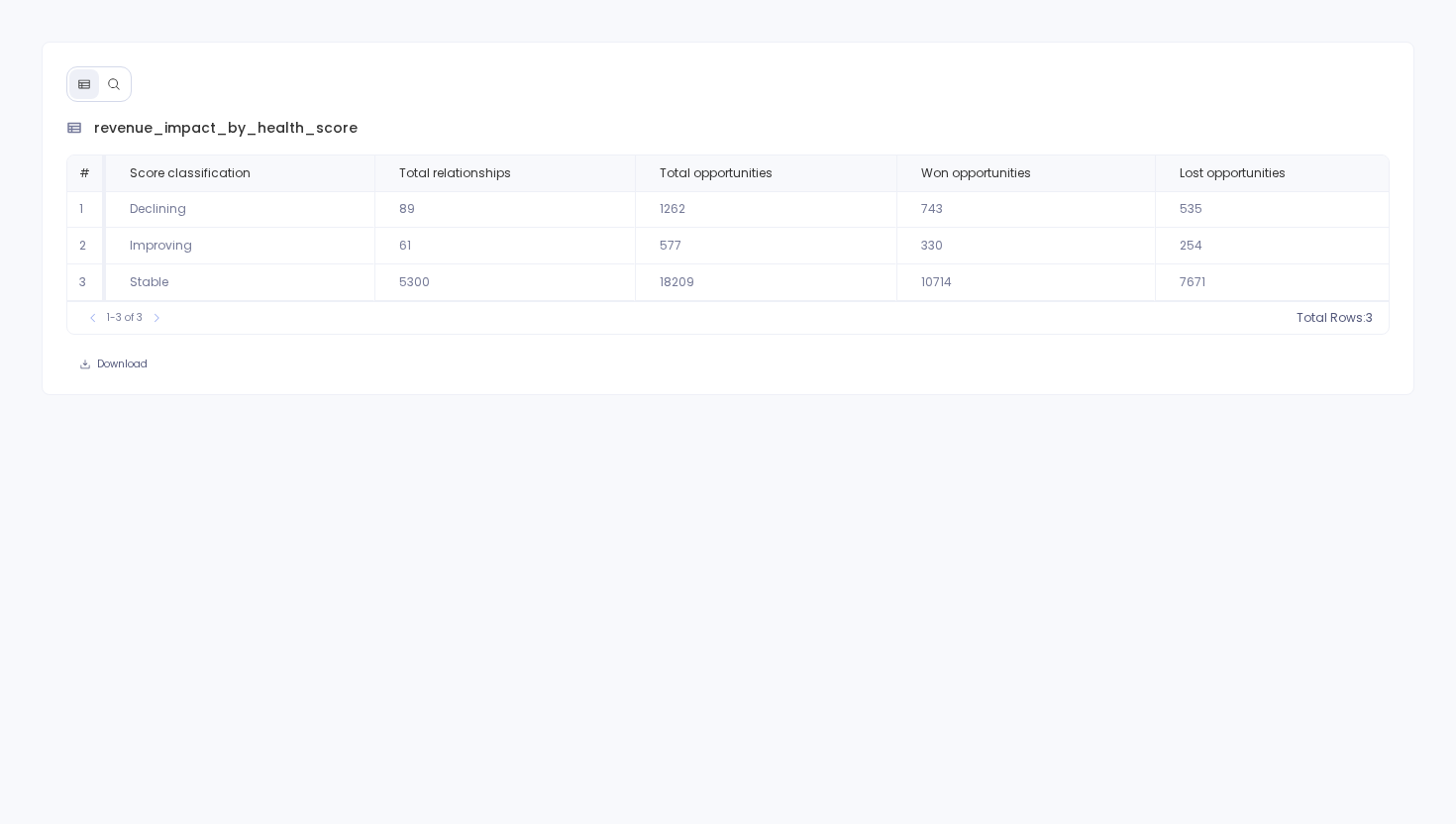 scroll, scrollTop: 0, scrollLeft: 0, axis: both 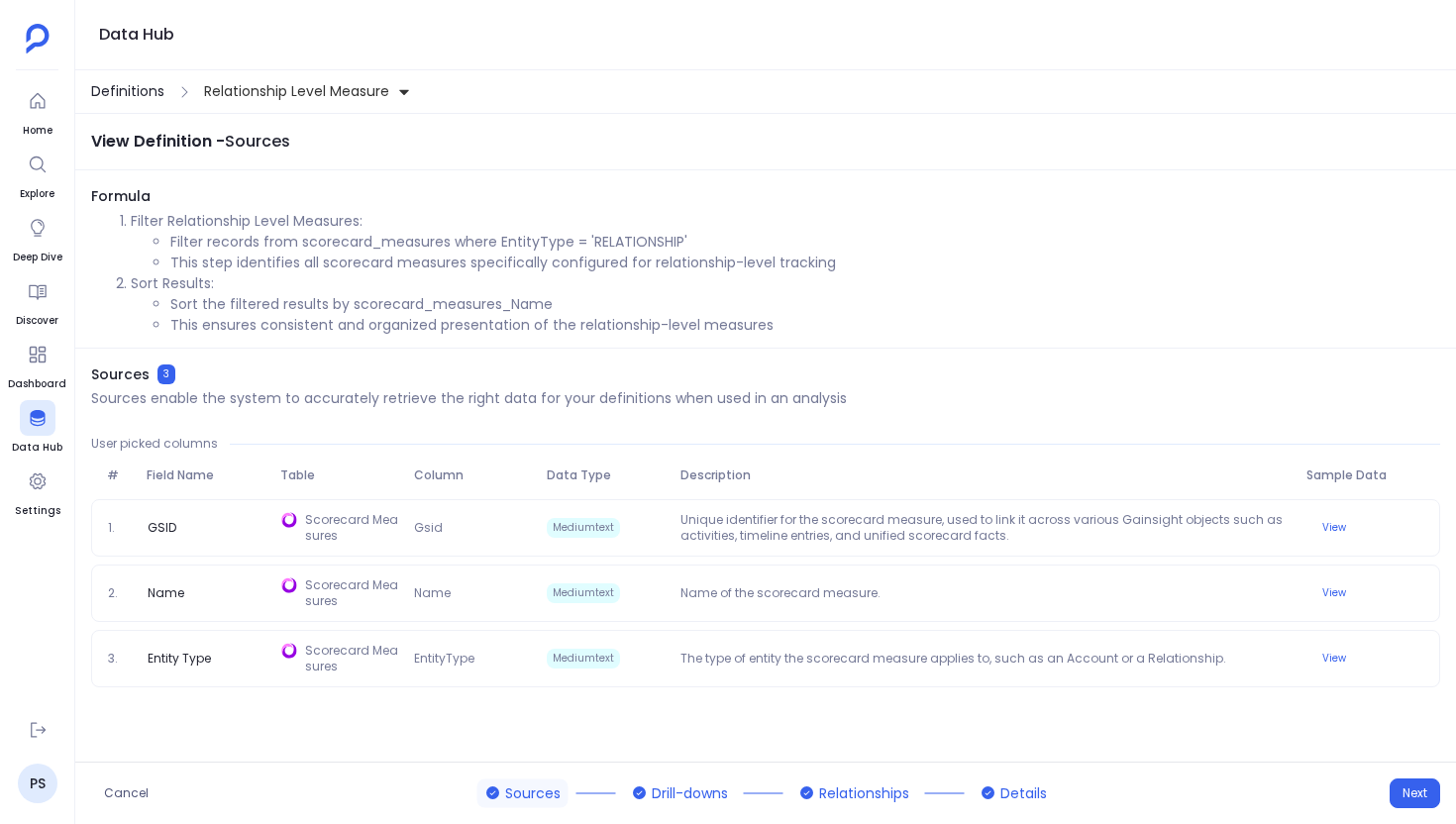 click on "Definitions" at bounding box center [128, 91] 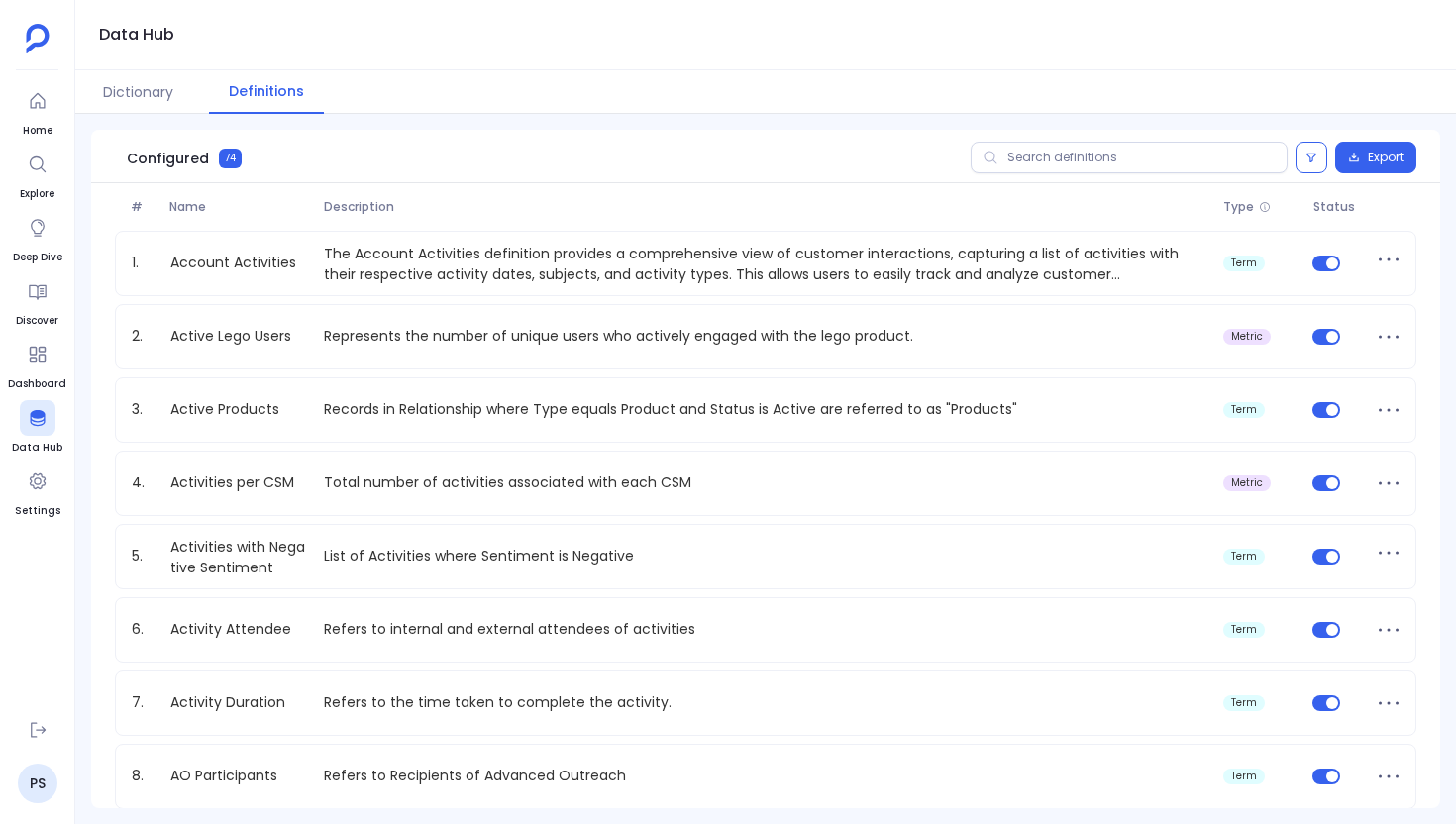 click on "Configured 74 Export" at bounding box center (766, 156) 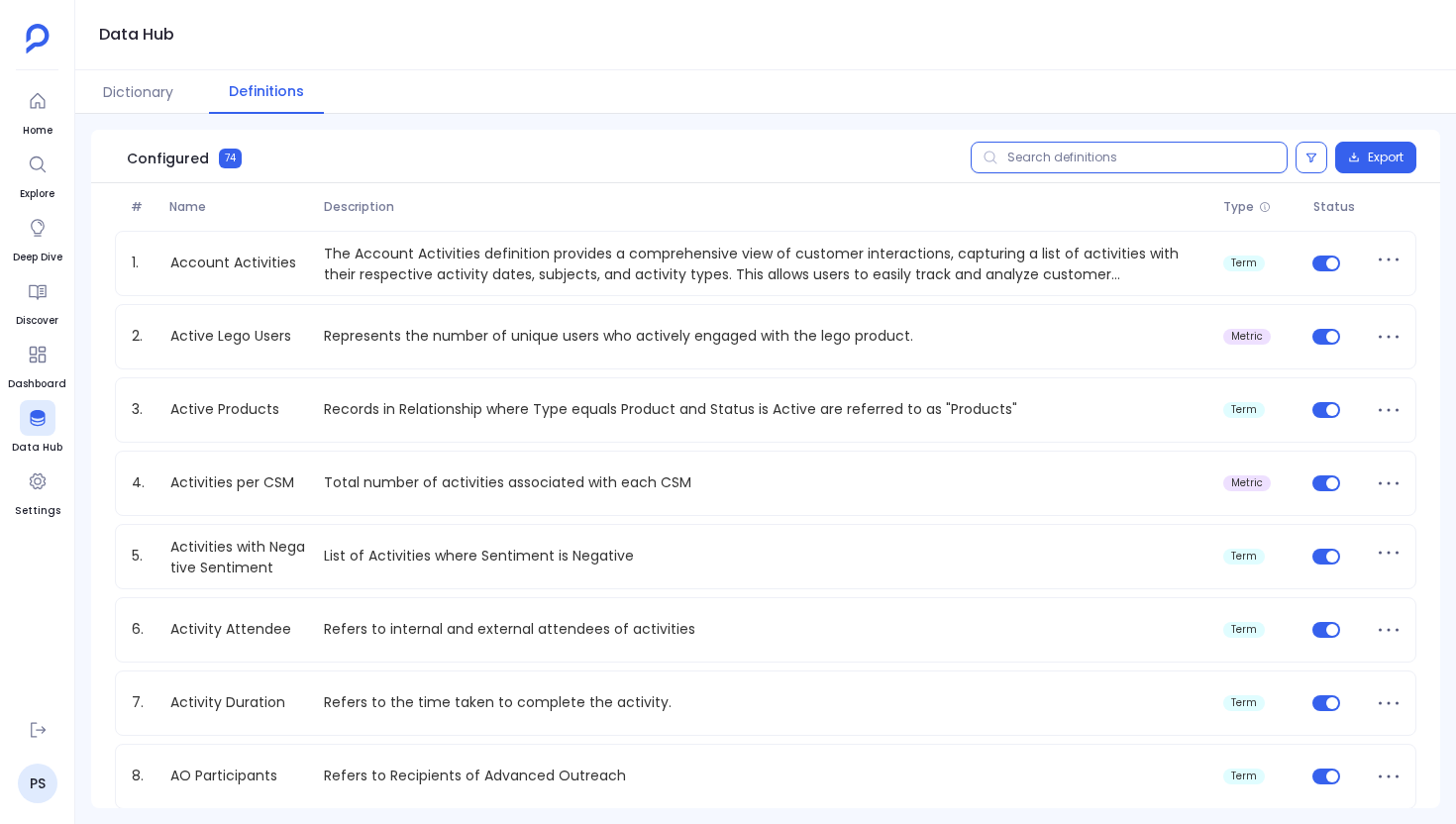 click at bounding box center (1129, 157) 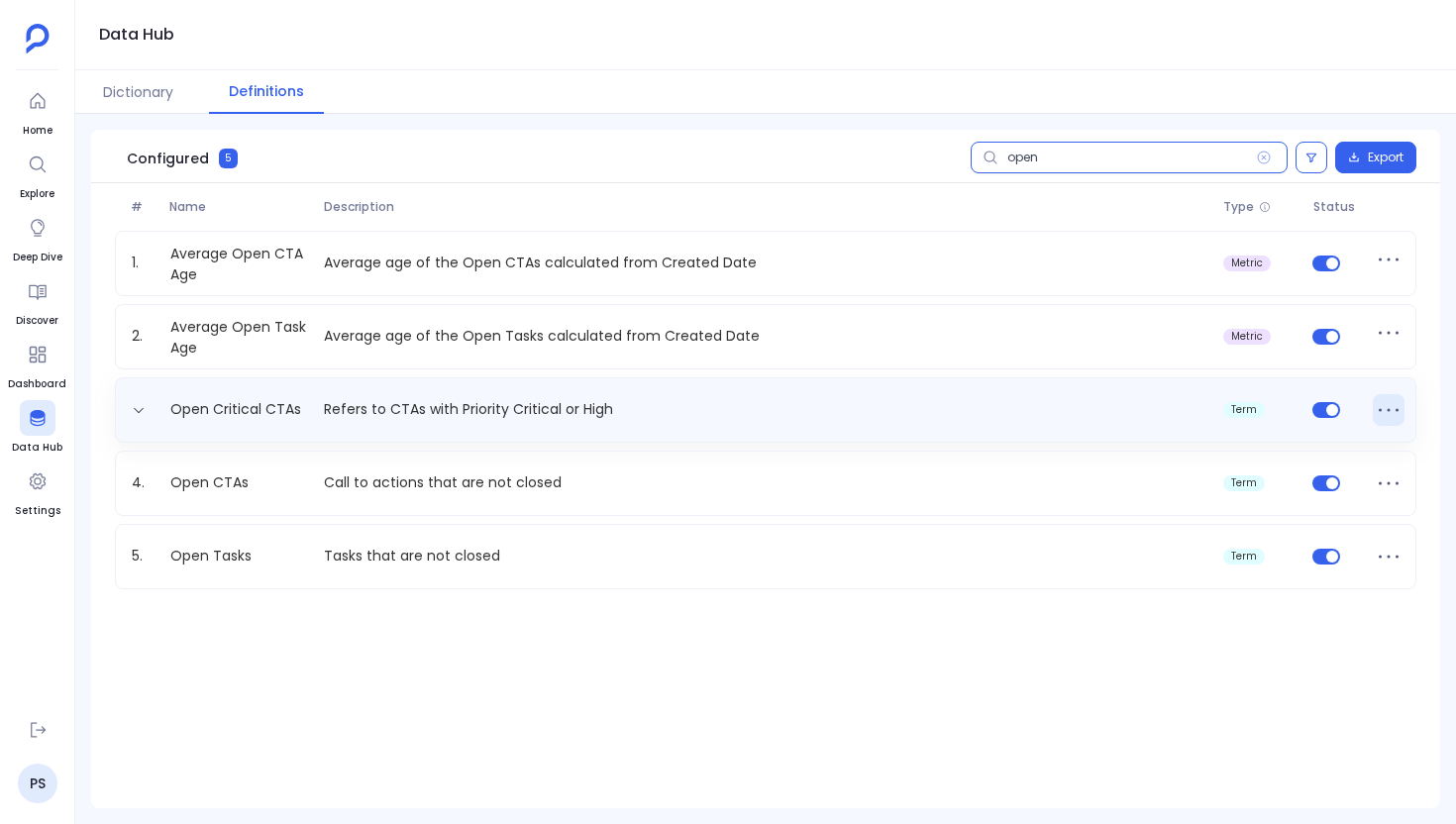 type on "open" 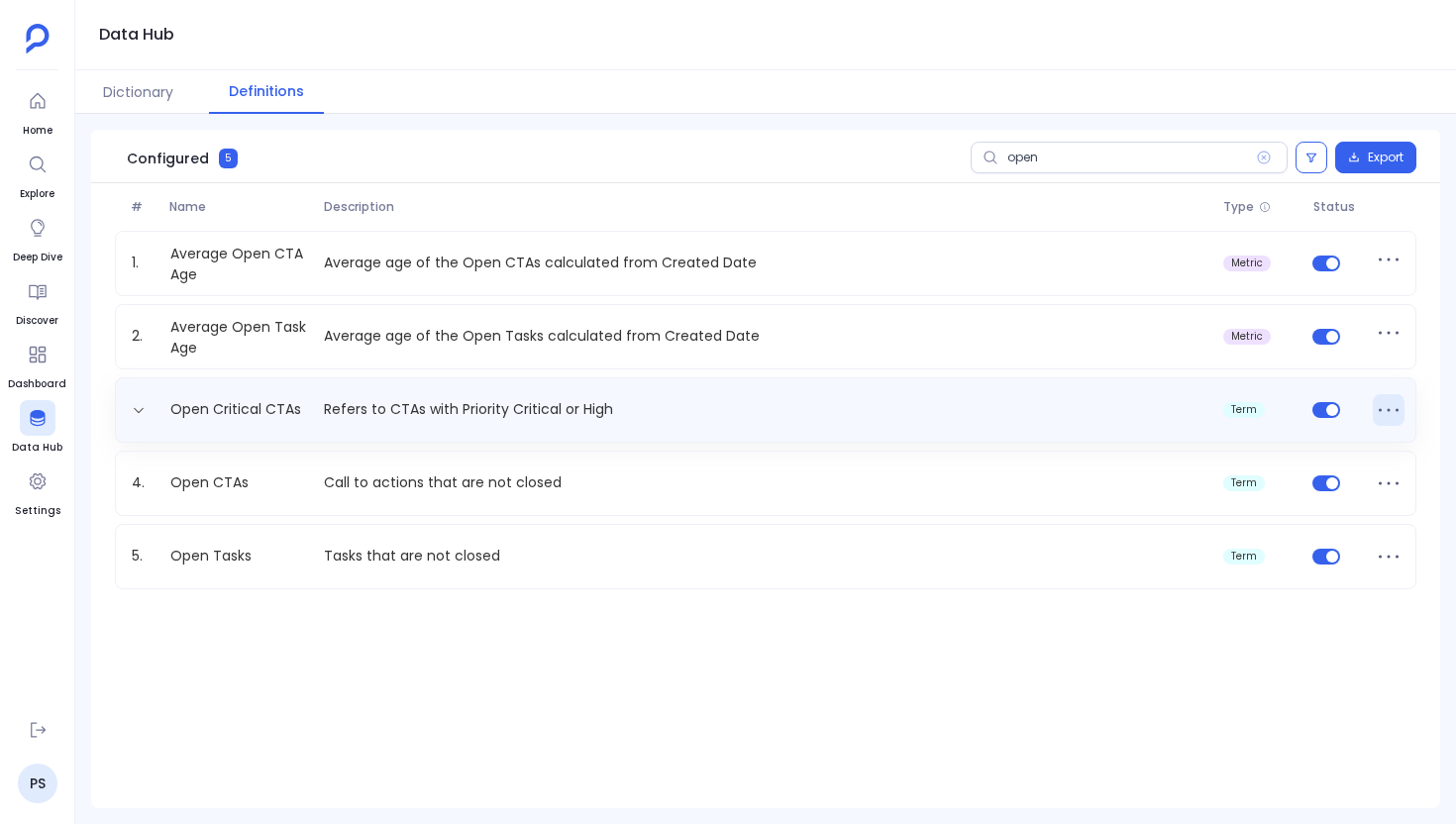 click 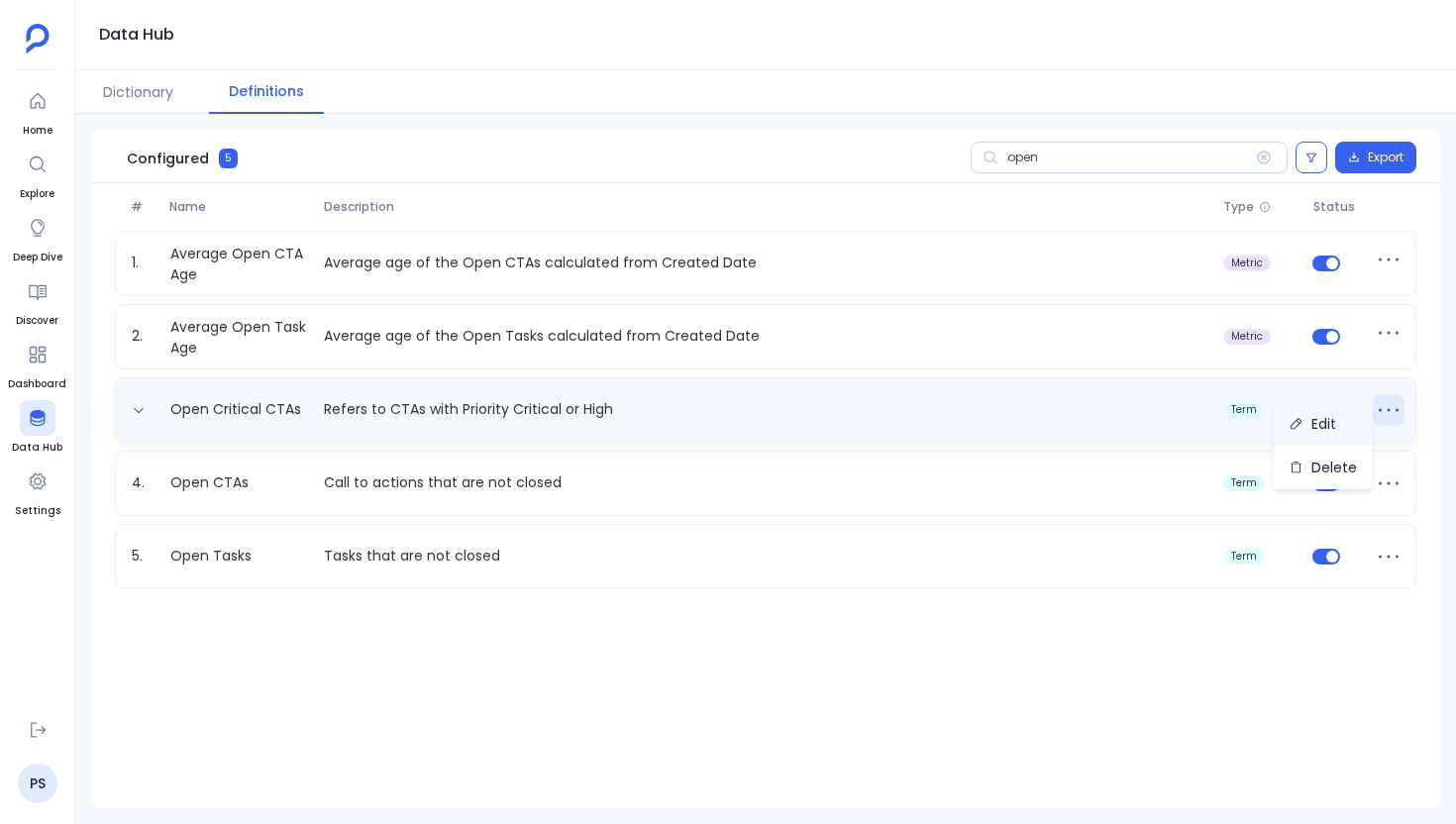 click on "Edit" at bounding box center [1323, 424] 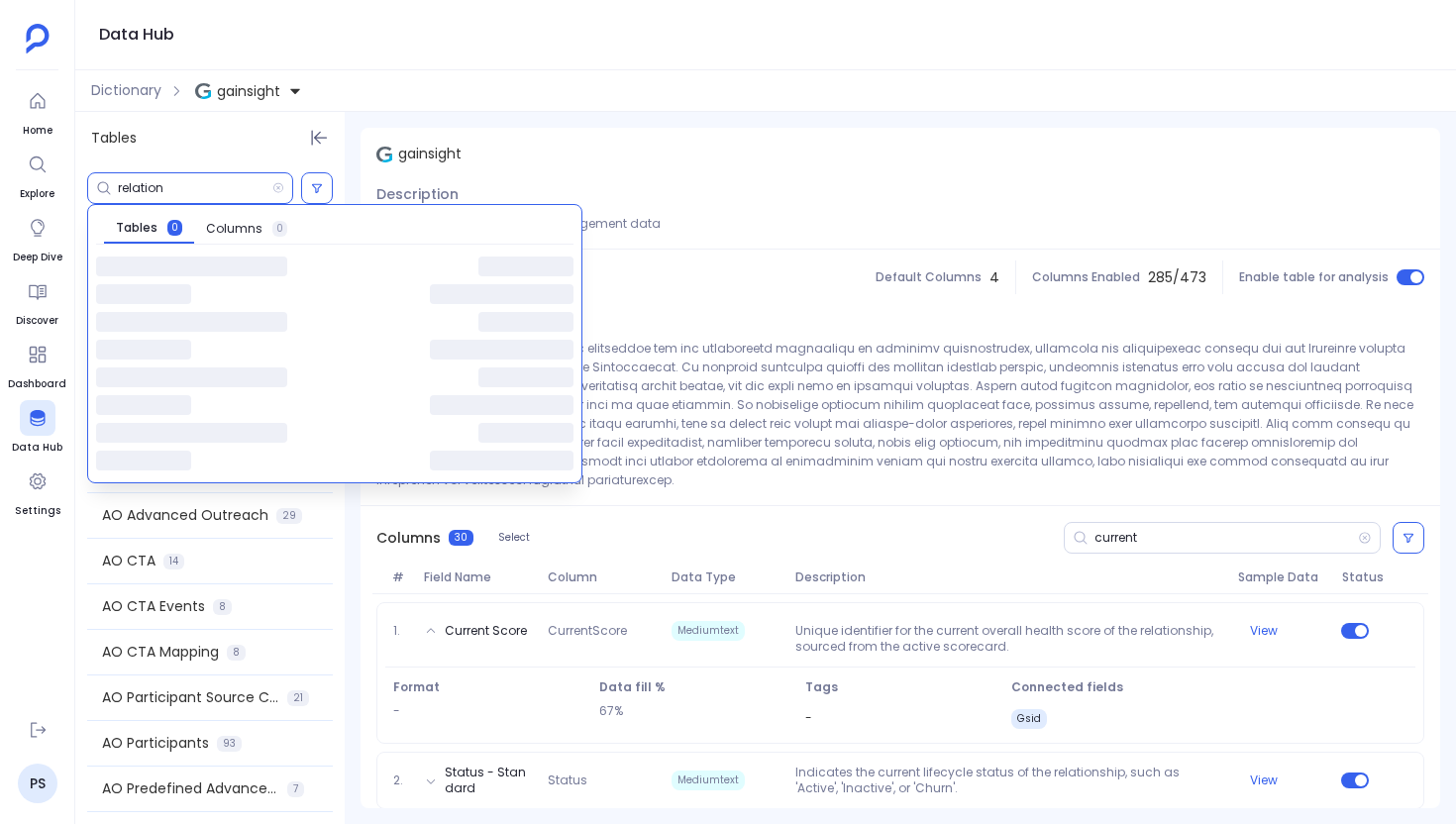 scroll, scrollTop: 0, scrollLeft: 0, axis: both 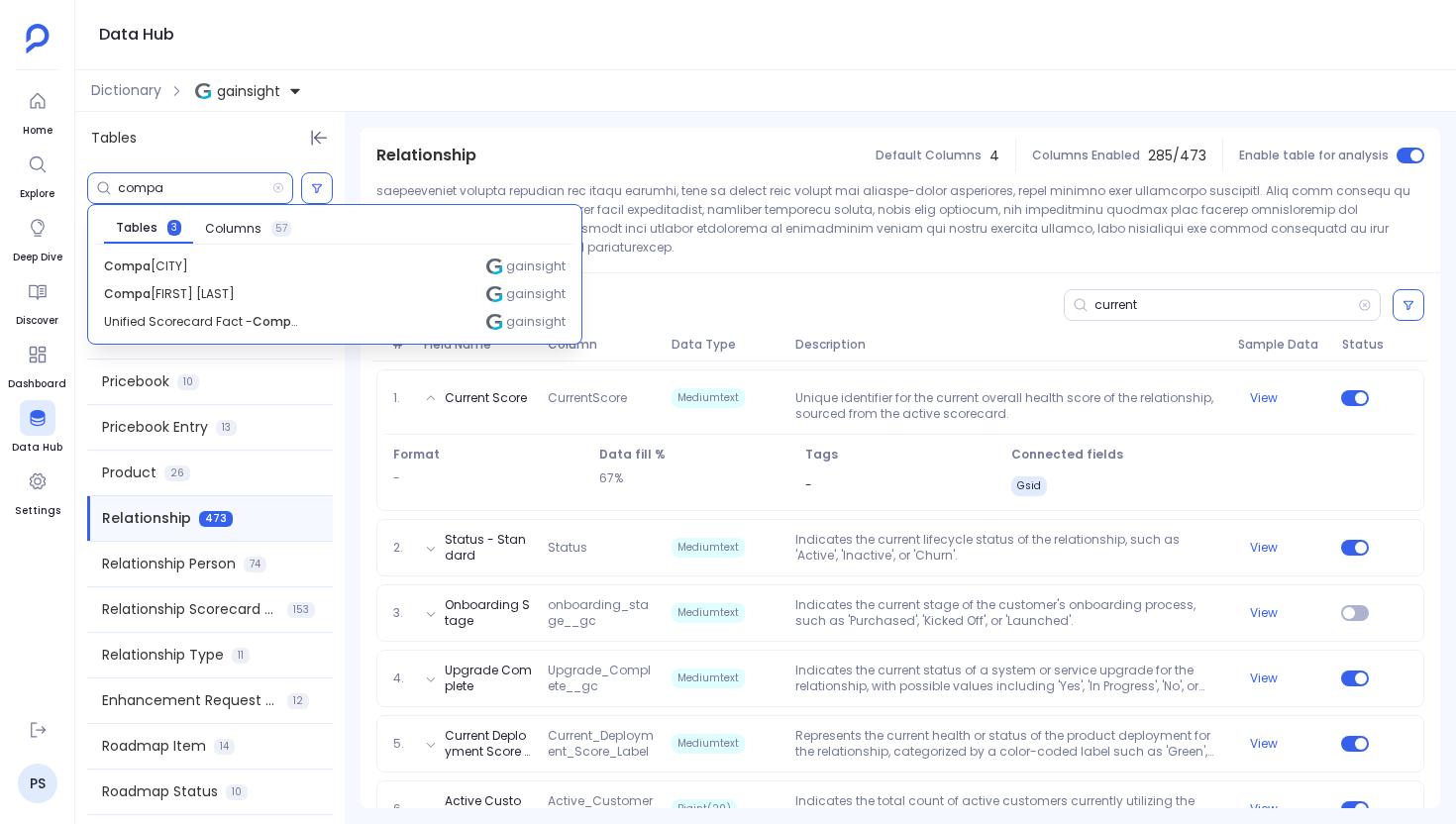 type on "compa" 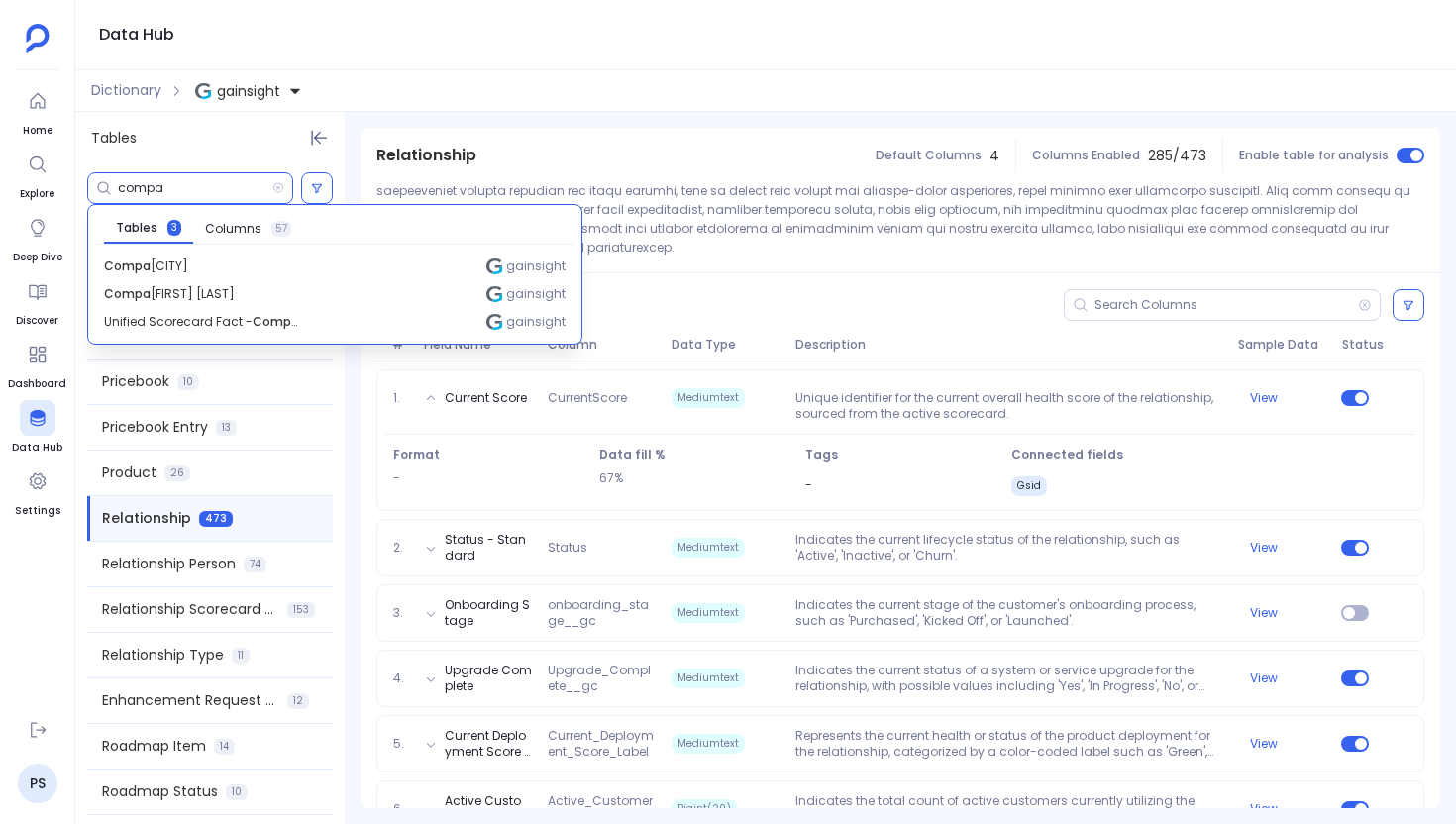 scroll, scrollTop: 151, scrollLeft: 0, axis: vertical 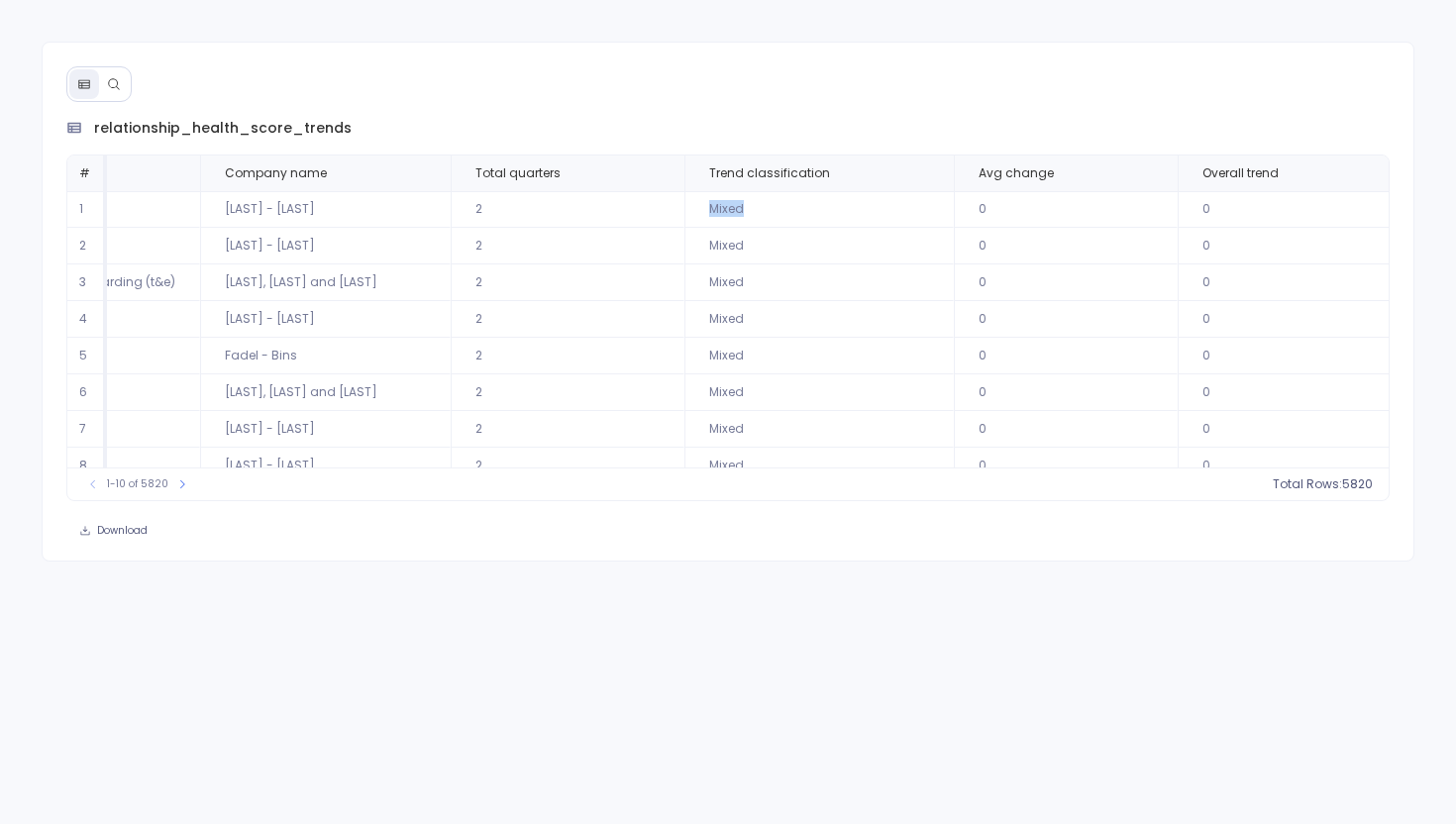 drag, startPoint x: 751, startPoint y: 209, endPoint x: 691, endPoint y: 207, distance: 60.033324 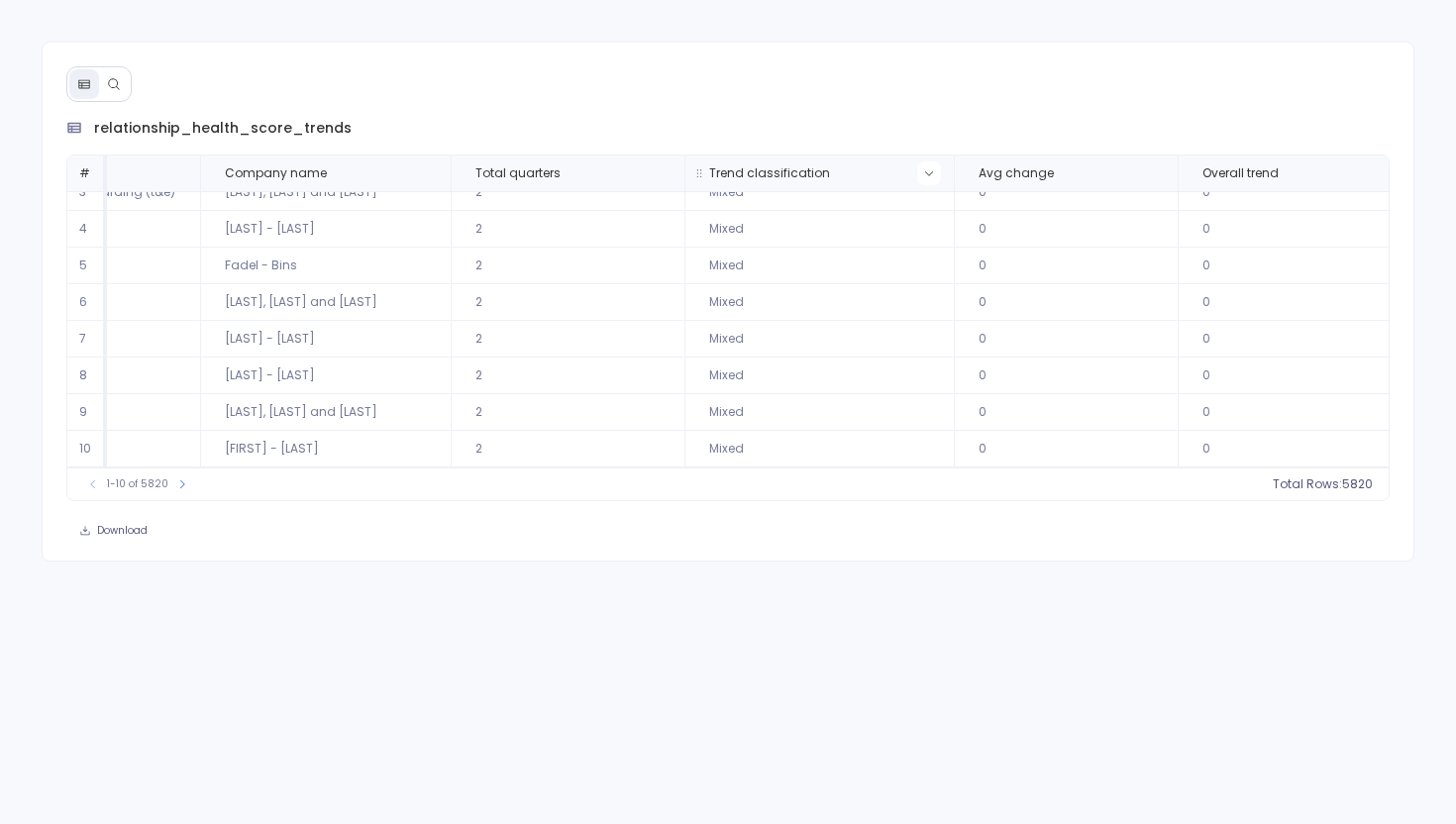 click 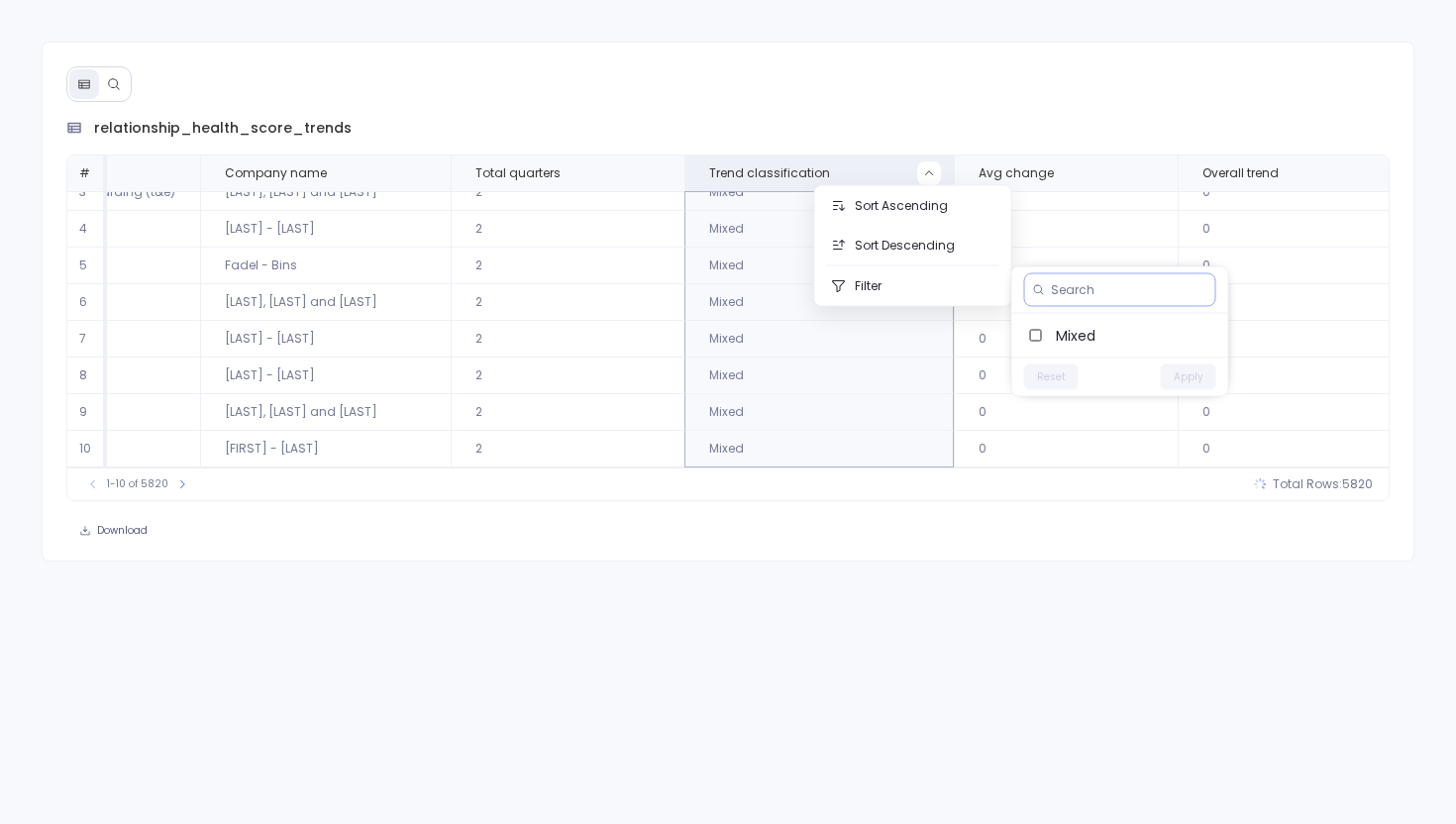 click at bounding box center (1129, 290) 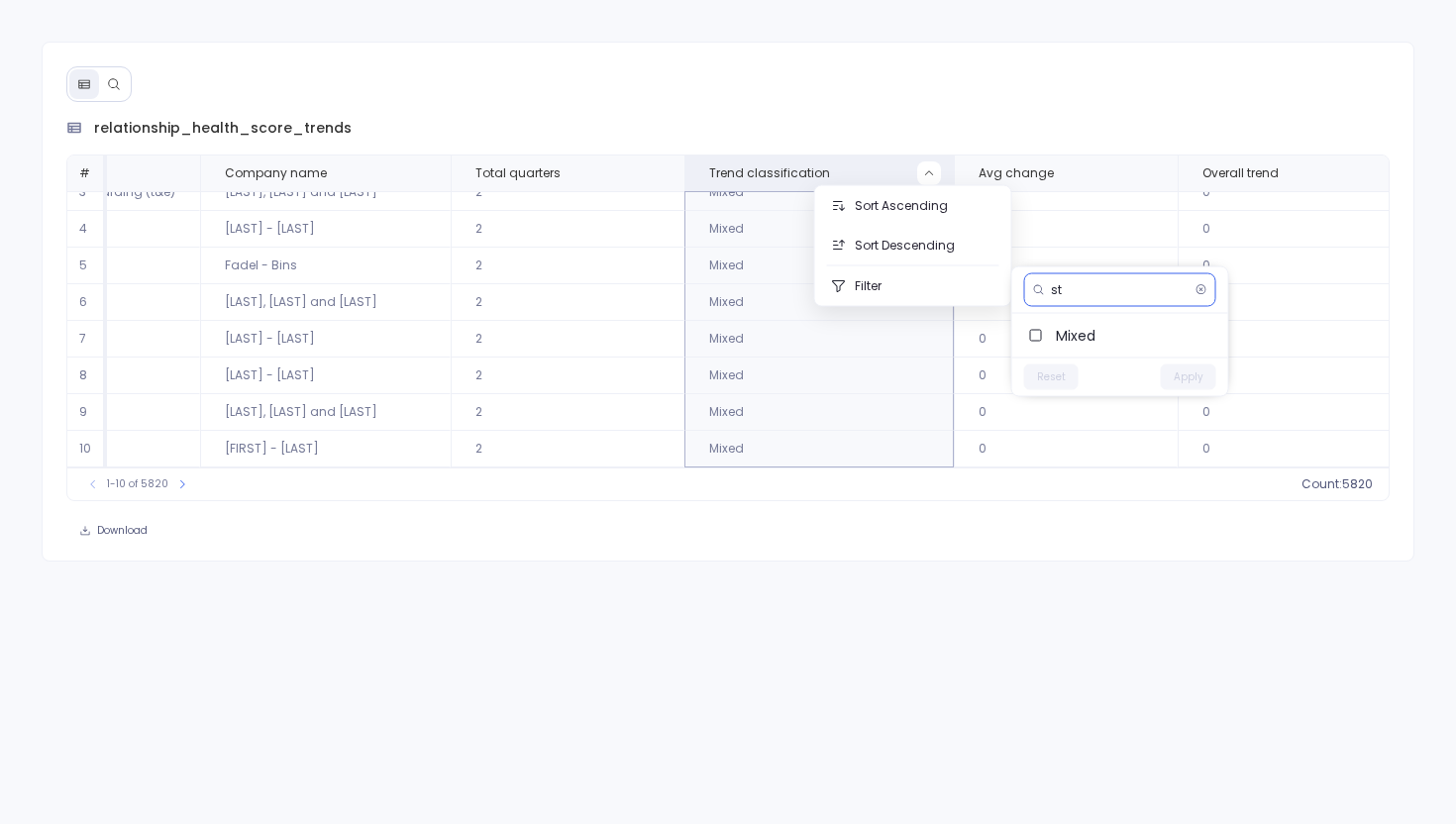 type on "sta" 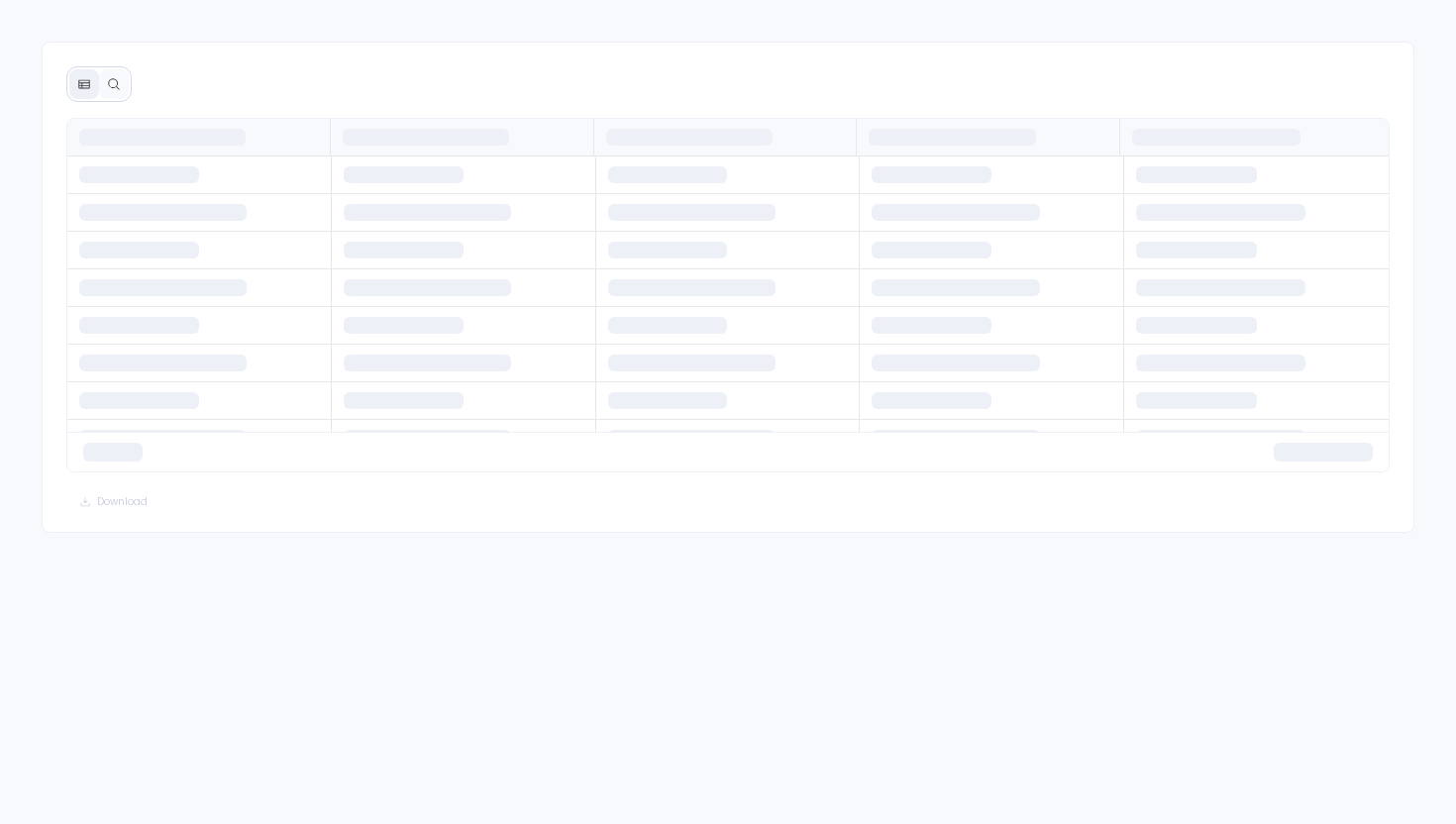 scroll, scrollTop: 0, scrollLeft: 0, axis: both 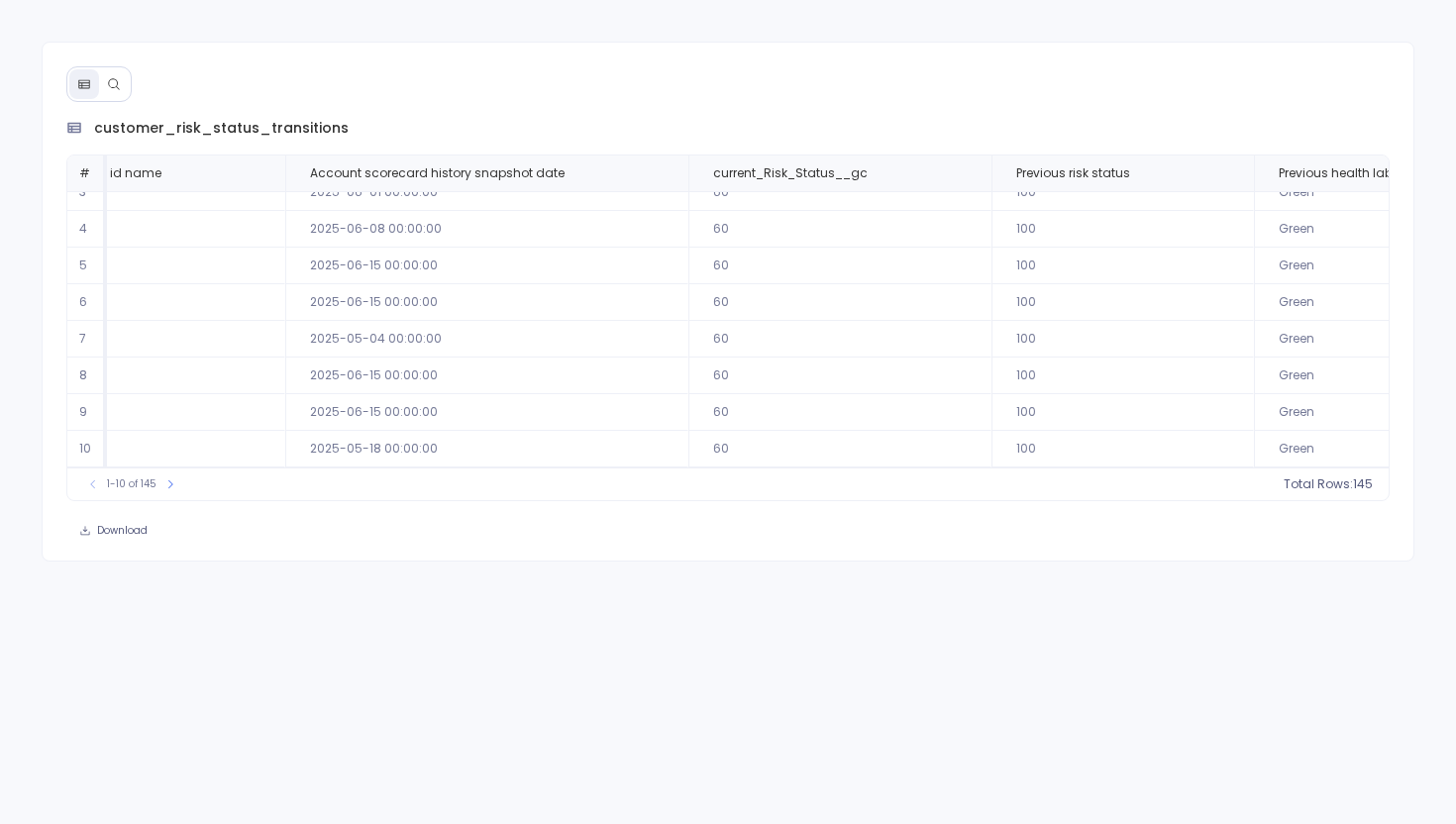 click at bounding box center [114, 84] 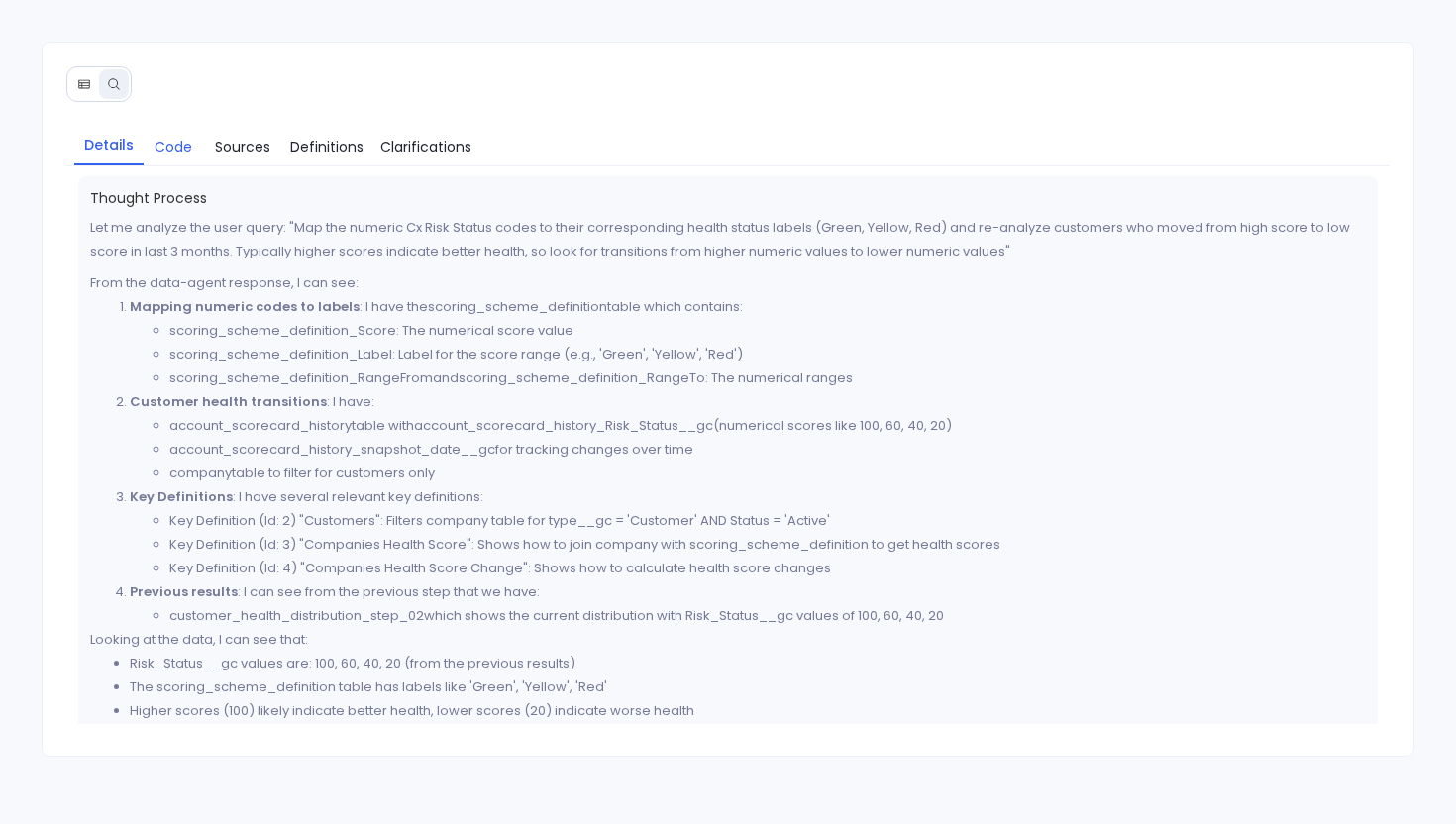 click on "Code" at bounding box center (173, 147) 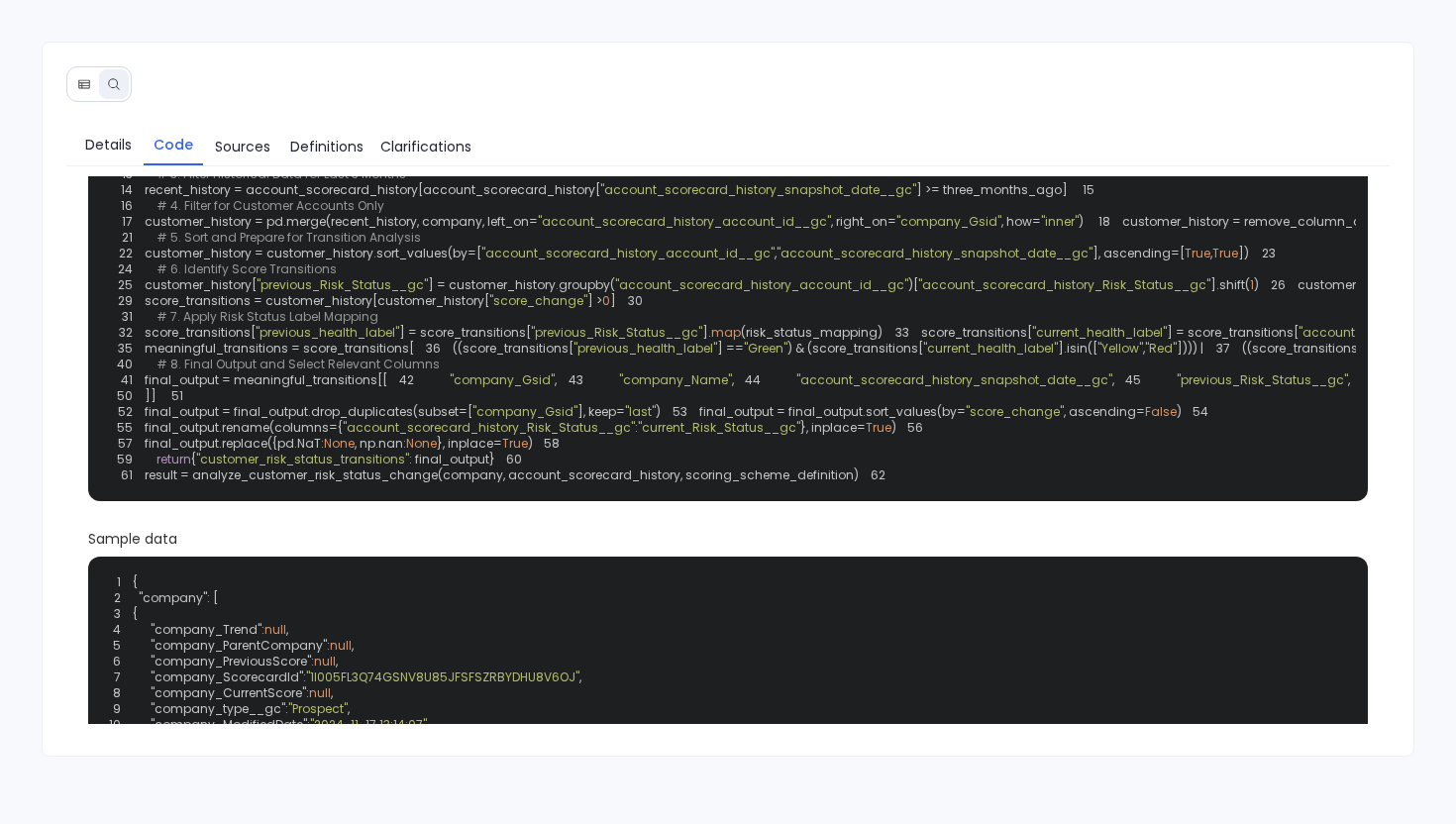 scroll, scrollTop: 0, scrollLeft: 0, axis: both 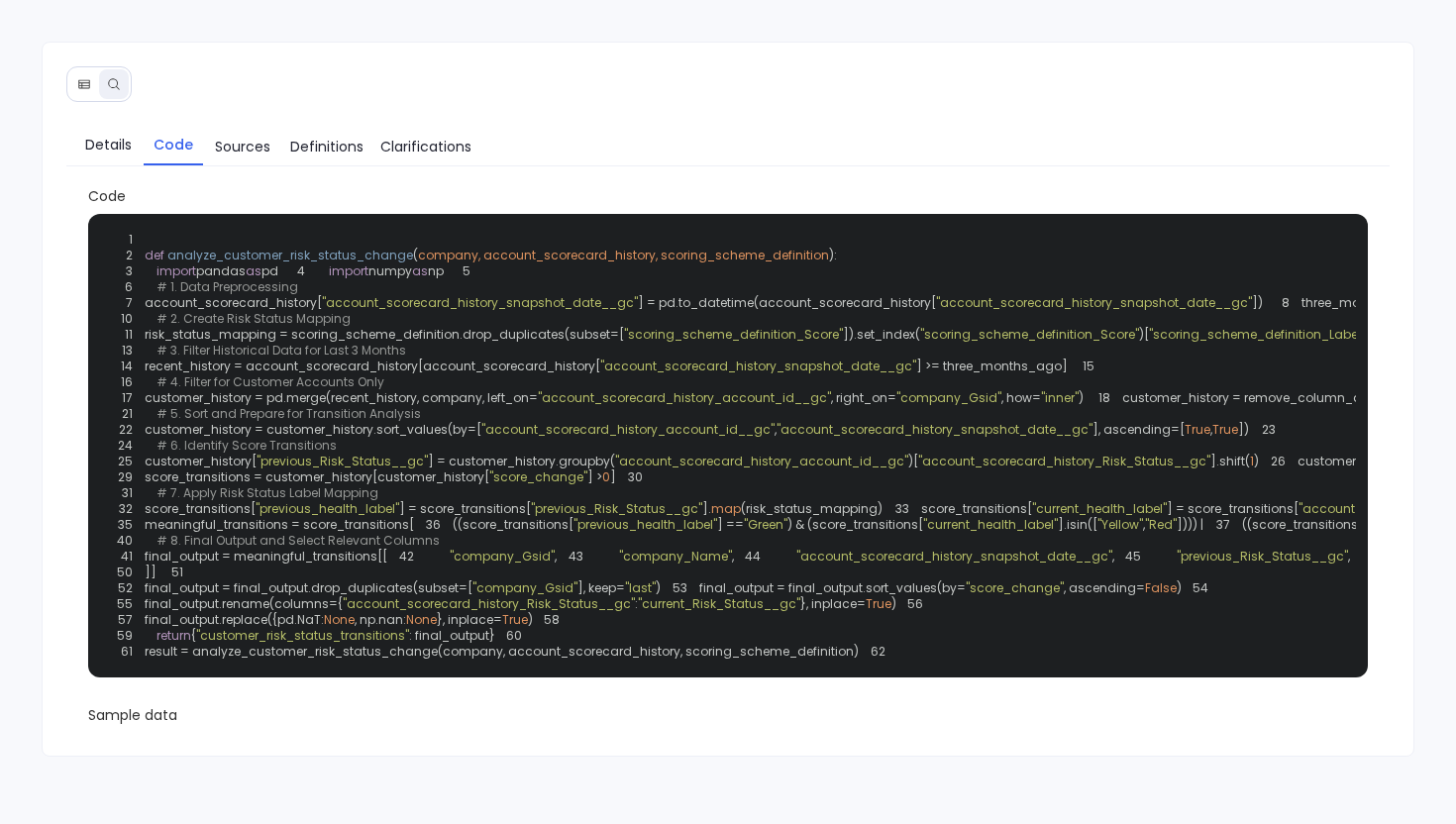 click at bounding box center (84, 84) 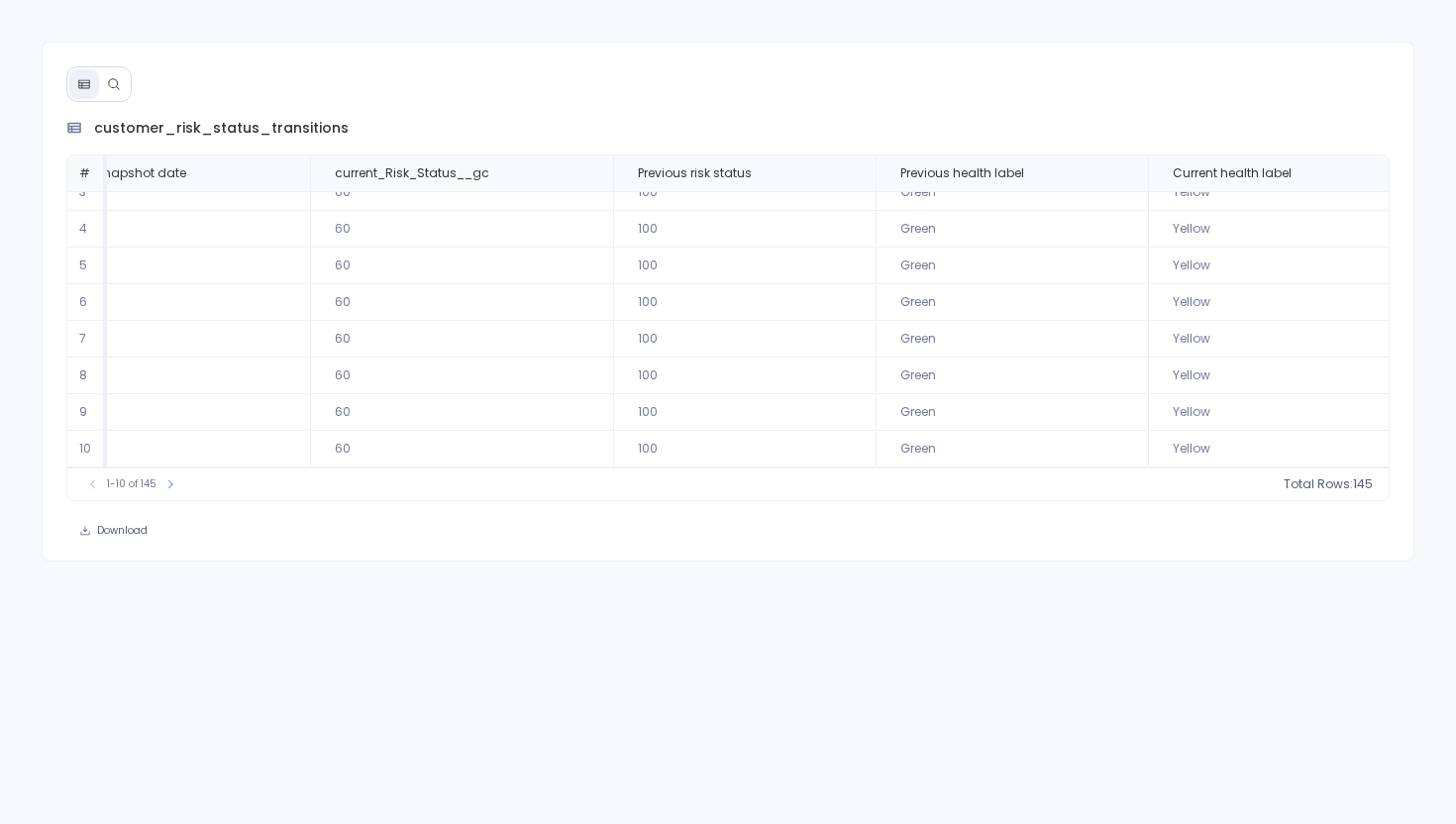 scroll, scrollTop: 0, scrollLeft: 627, axis: horizontal 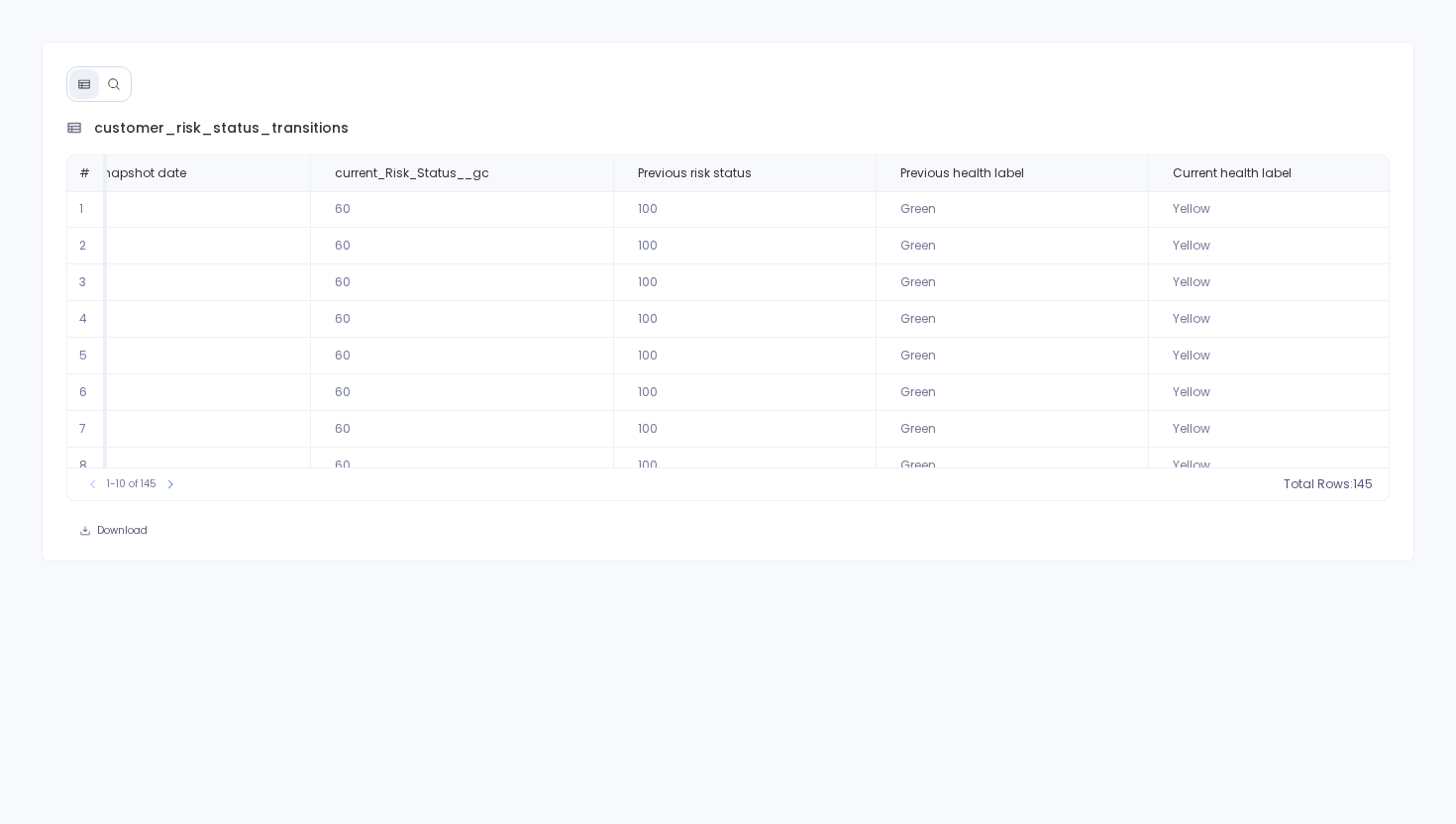 click at bounding box center (114, 84) 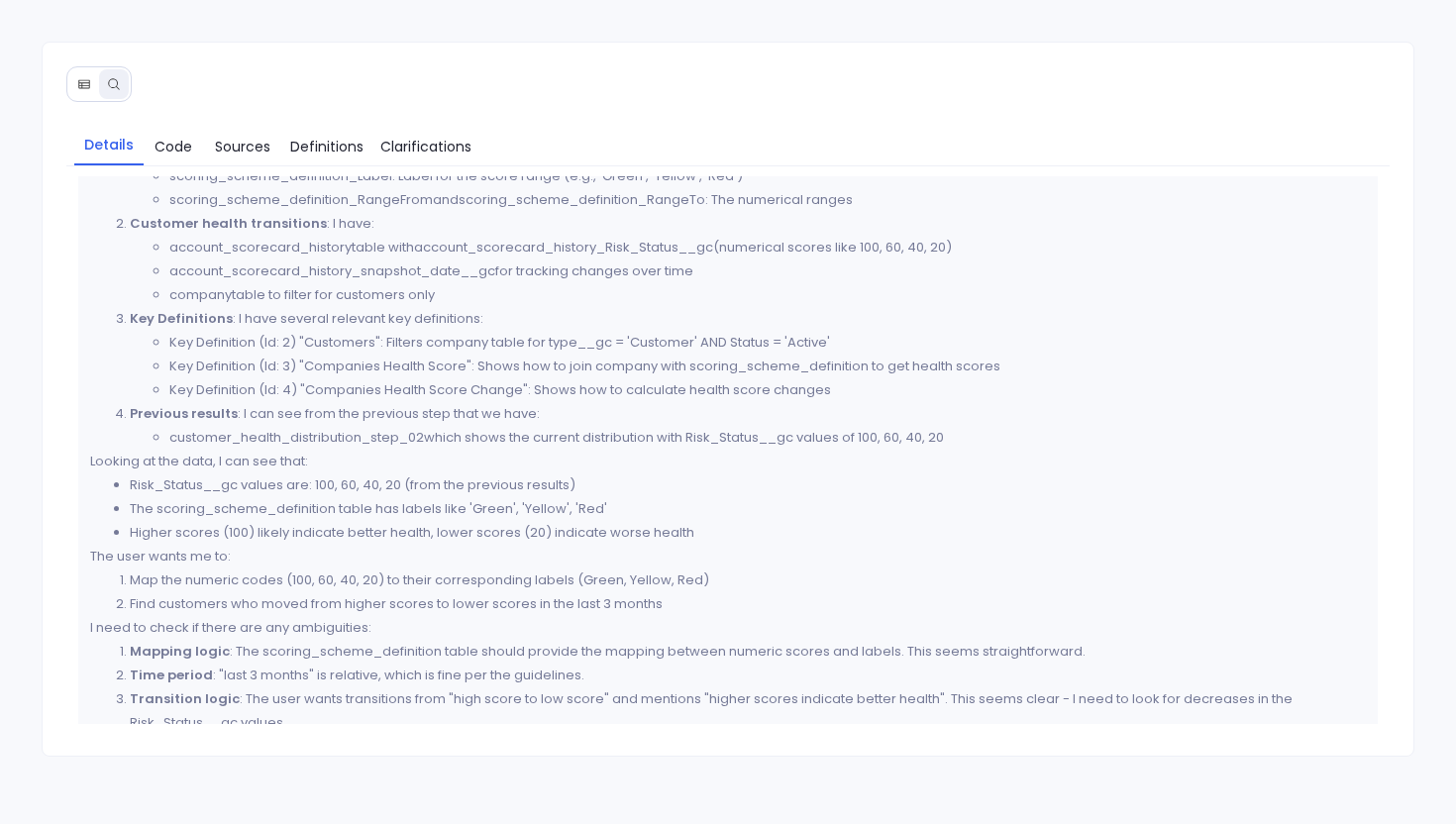 scroll, scrollTop: 0, scrollLeft: 0, axis: both 